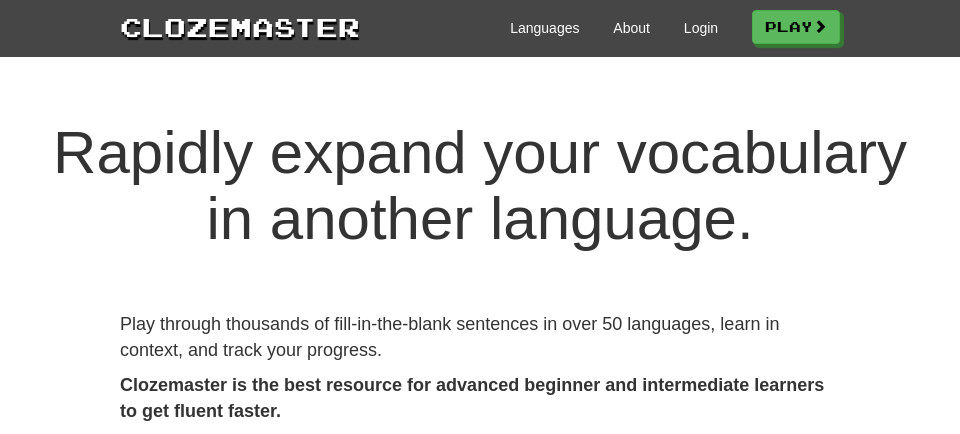 scroll, scrollTop: 0, scrollLeft: 0, axis: both 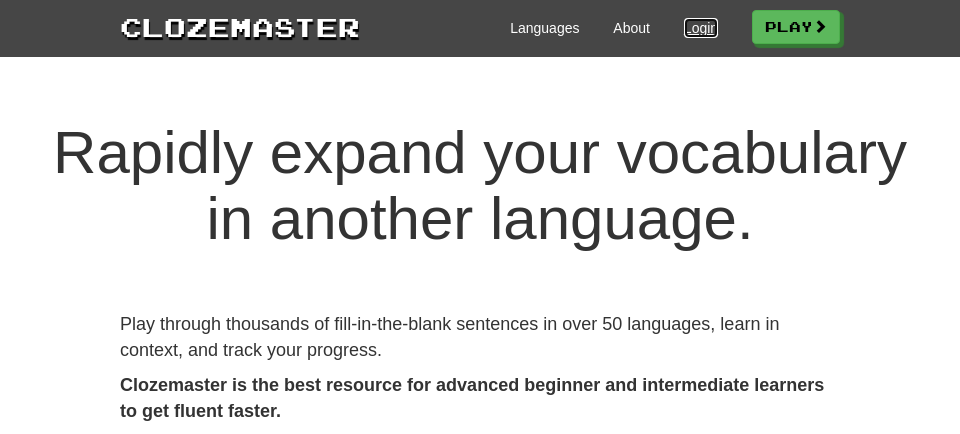 click on "Login" at bounding box center [701, 28] 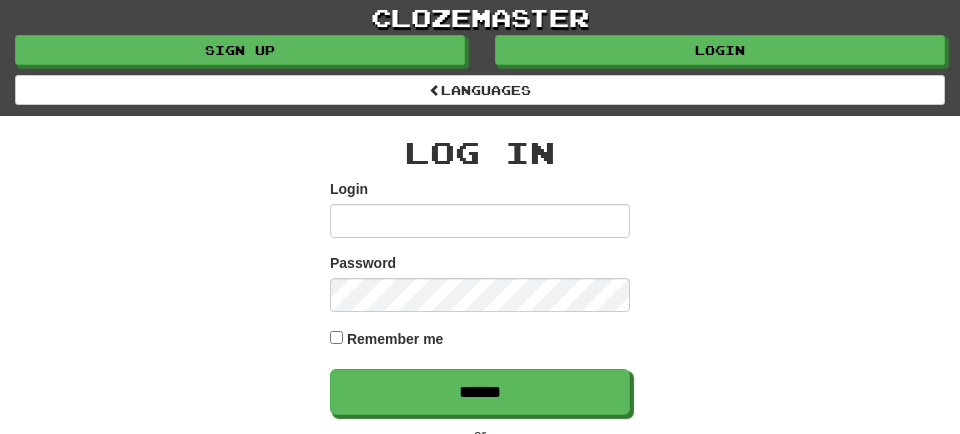 scroll, scrollTop: 0, scrollLeft: 0, axis: both 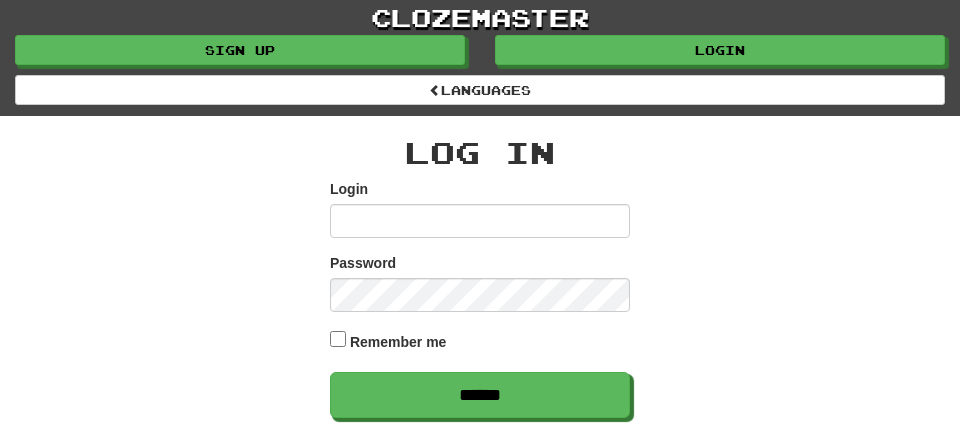 click on "Login" at bounding box center (480, 221) 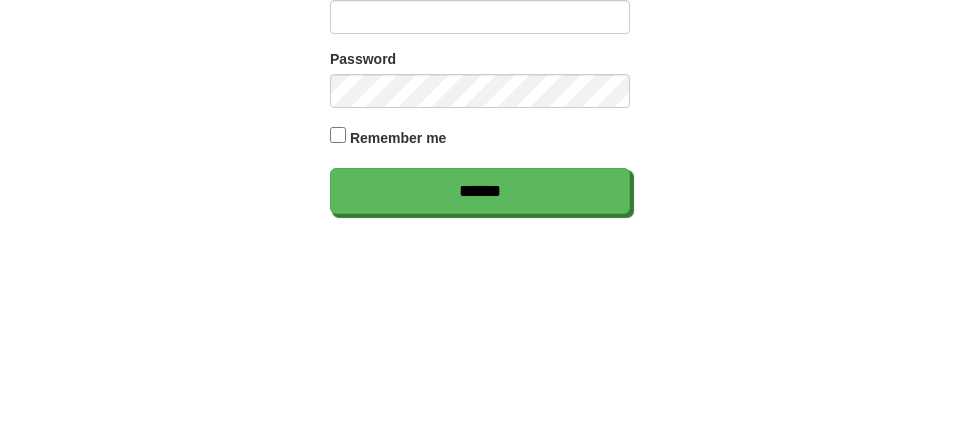 type on "*" 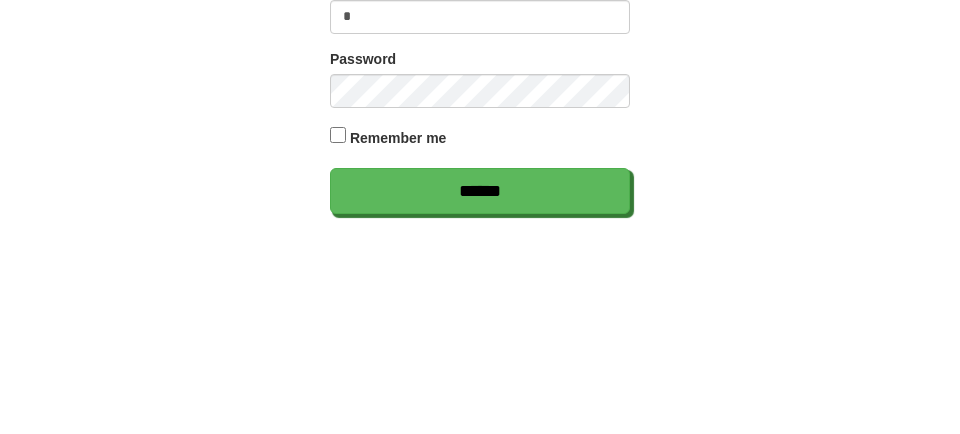 click on "*" at bounding box center [480, 221] 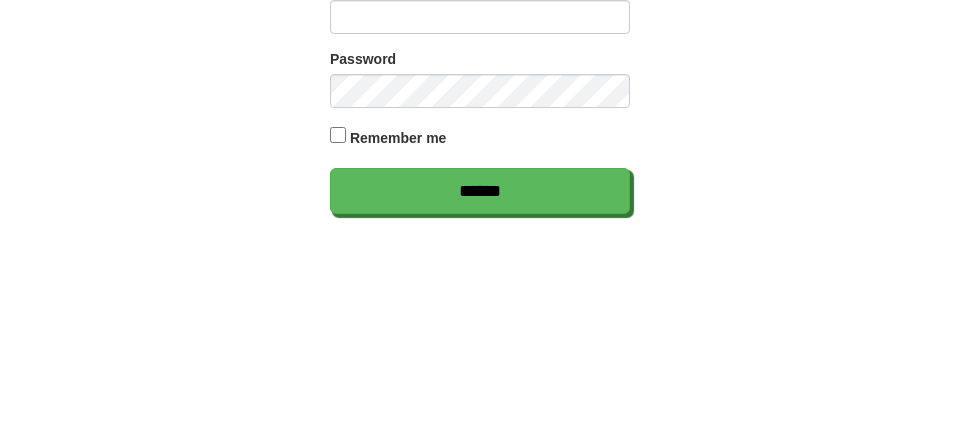 type on "**********" 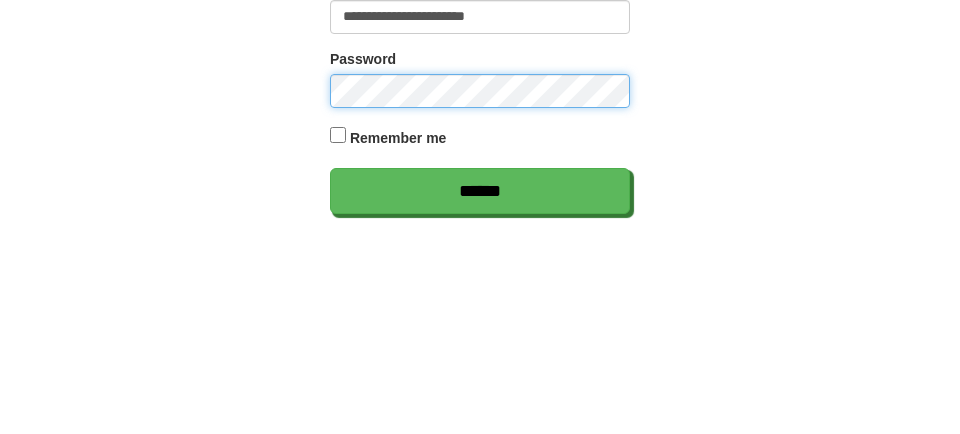 click on "******" at bounding box center [480, 395] 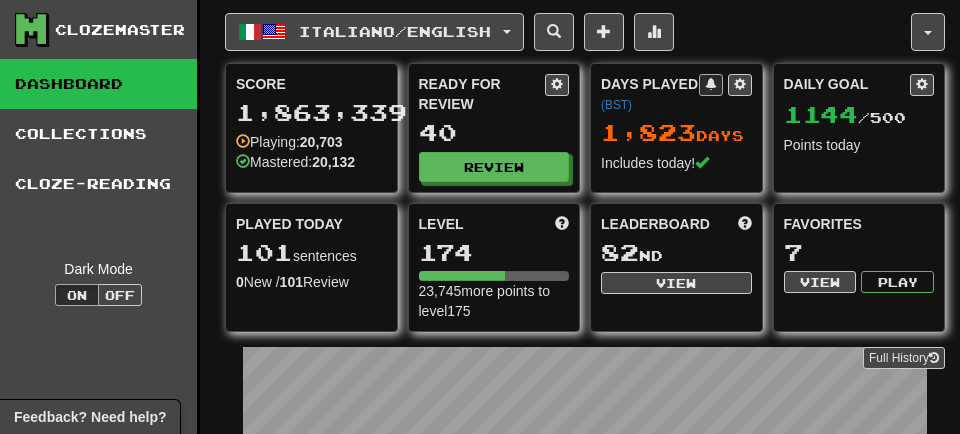 scroll, scrollTop: 0, scrollLeft: 0, axis: both 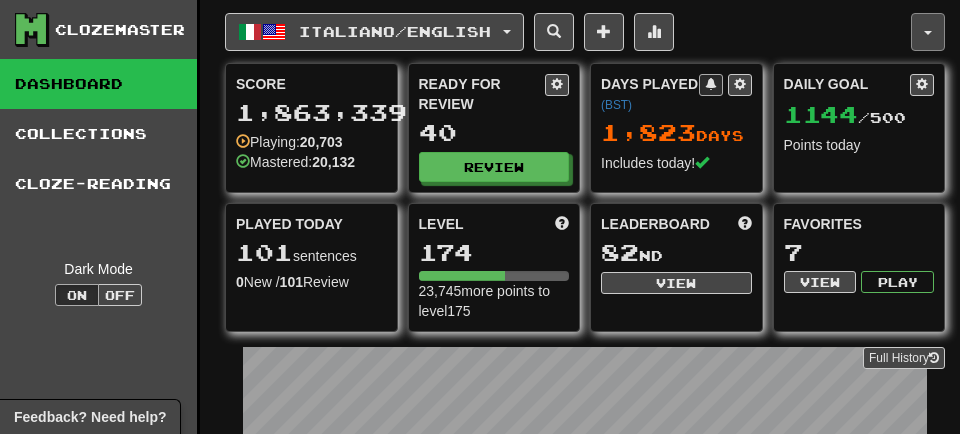 click at bounding box center (928, 32) 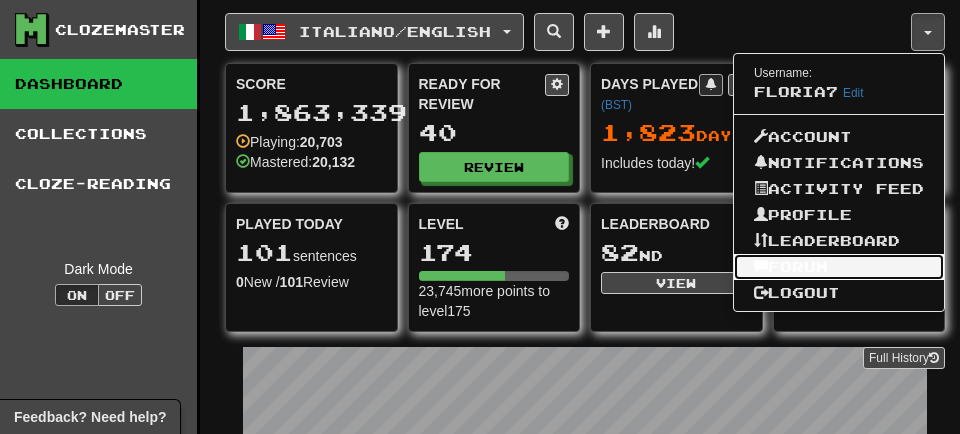 click on "Forum" at bounding box center [839, 267] 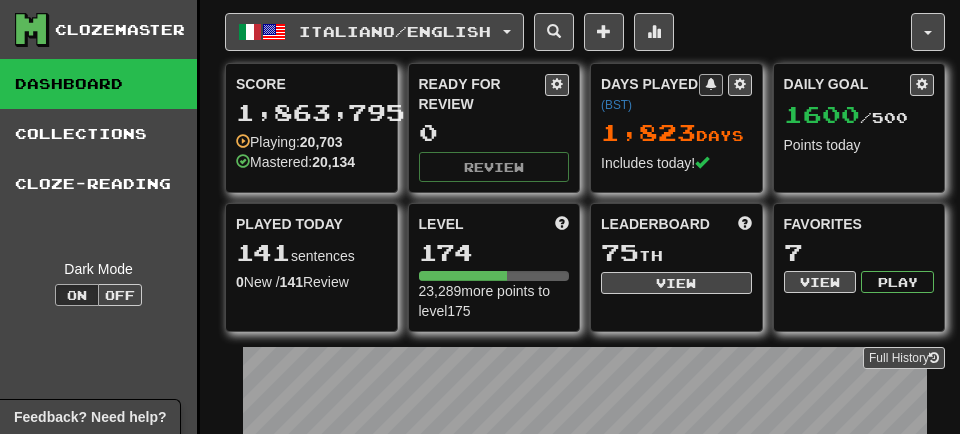 scroll, scrollTop: 0, scrollLeft: 0, axis: both 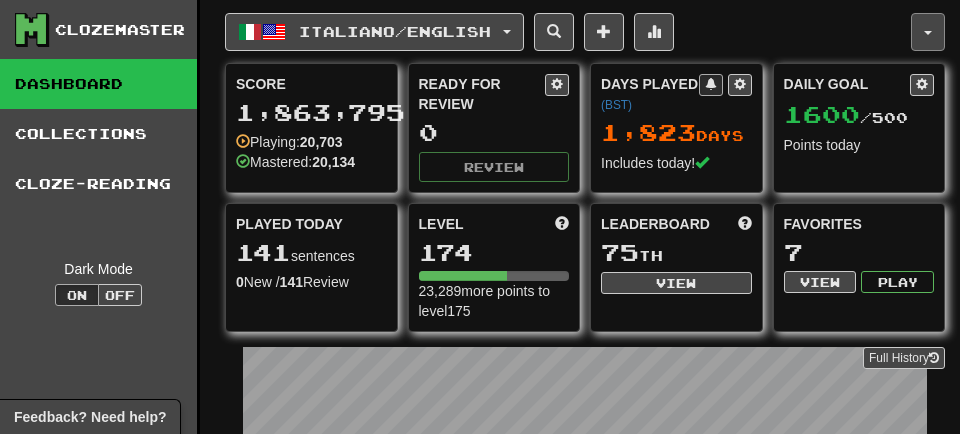 click at bounding box center [928, 33] 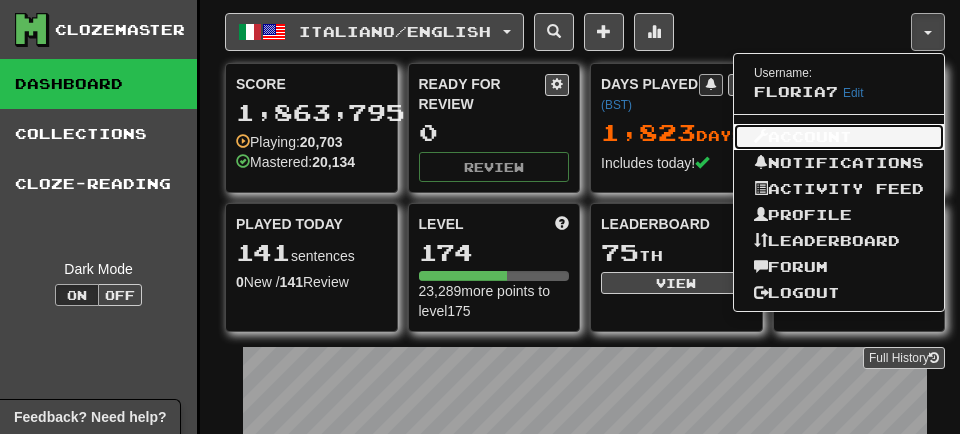 click on "Account" at bounding box center (839, 137) 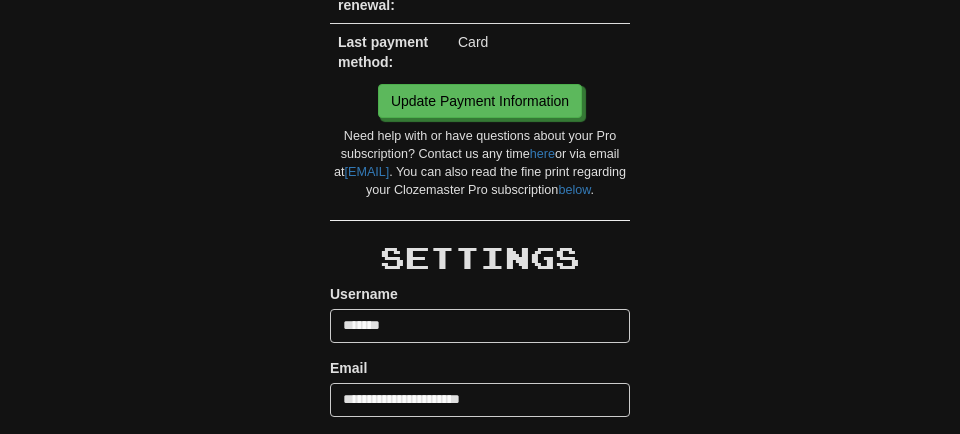 scroll, scrollTop: 323, scrollLeft: 0, axis: vertical 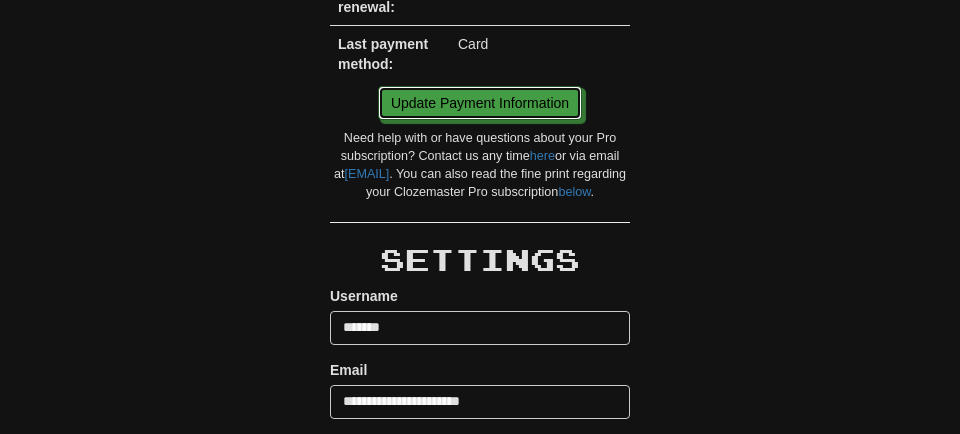 click on "Update Payment Information" at bounding box center [480, 103] 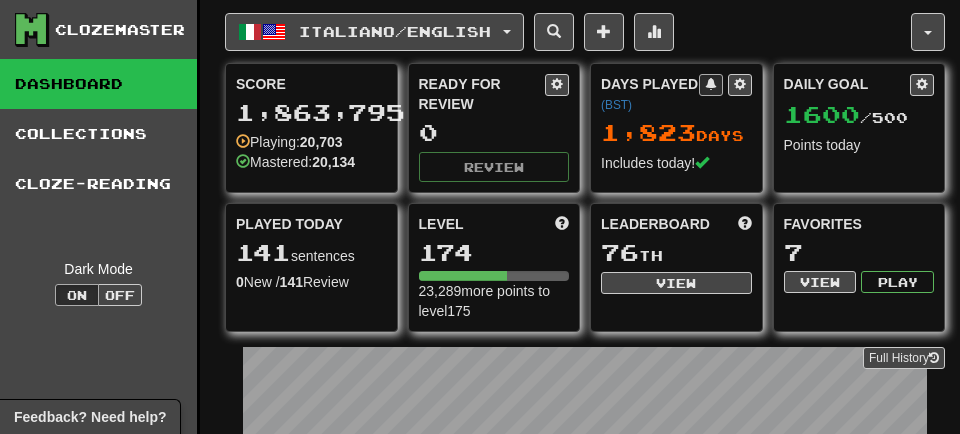 scroll, scrollTop: 0, scrollLeft: 0, axis: both 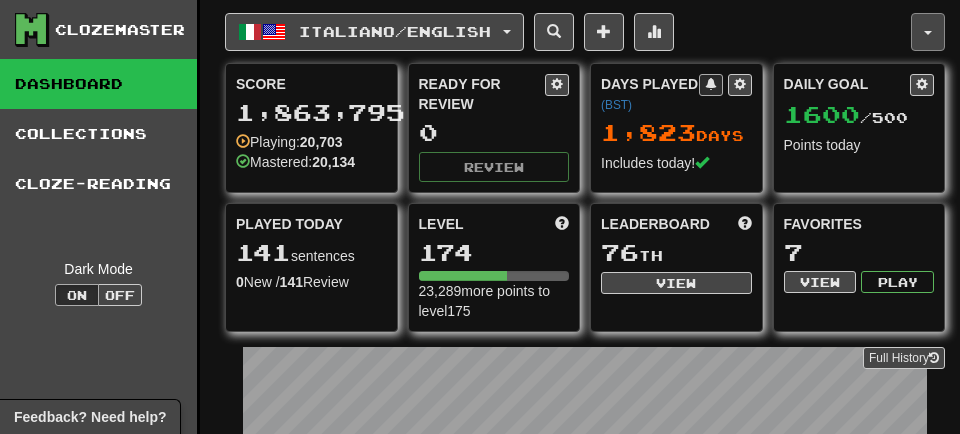 click at bounding box center (928, 33) 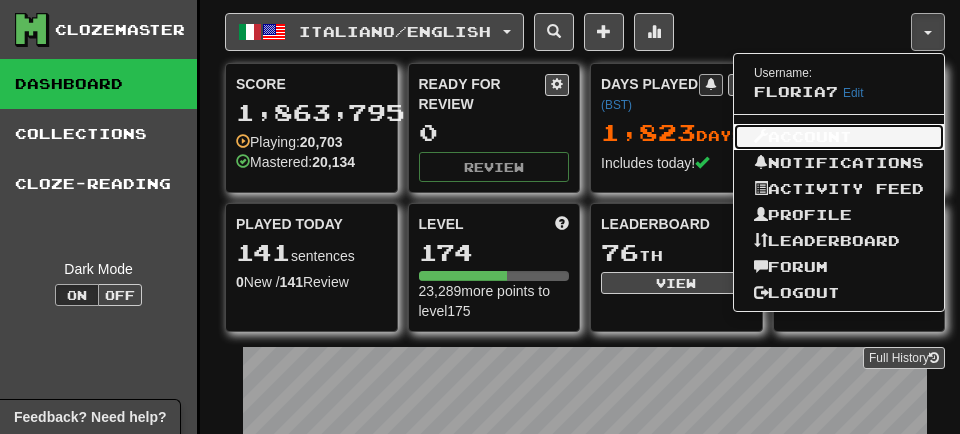 click on "Account" at bounding box center (839, 137) 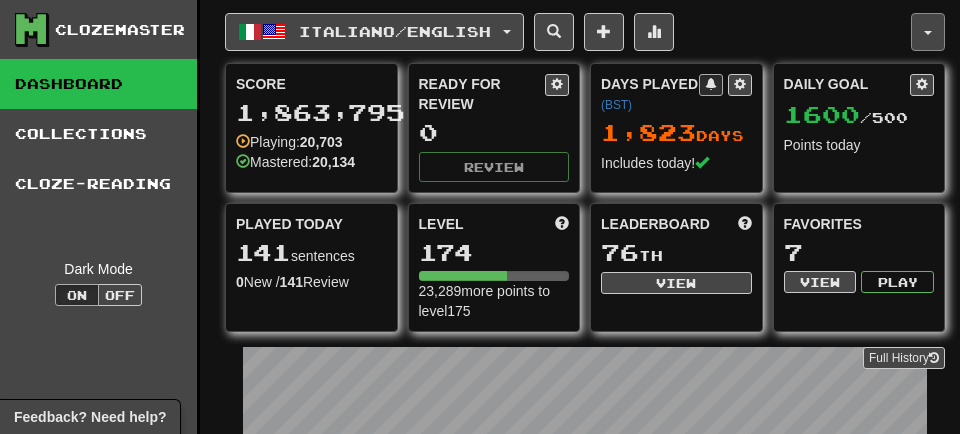 click at bounding box center (928, 33) 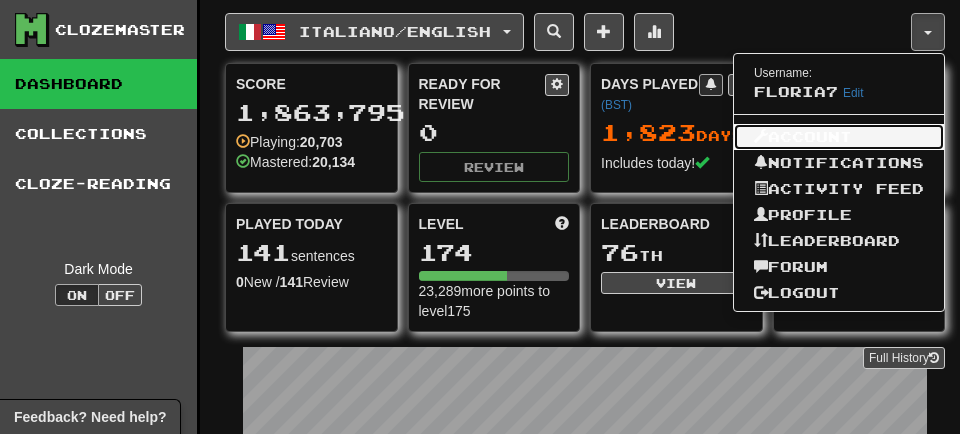 click on "Account" at bounding box center [839, 137] 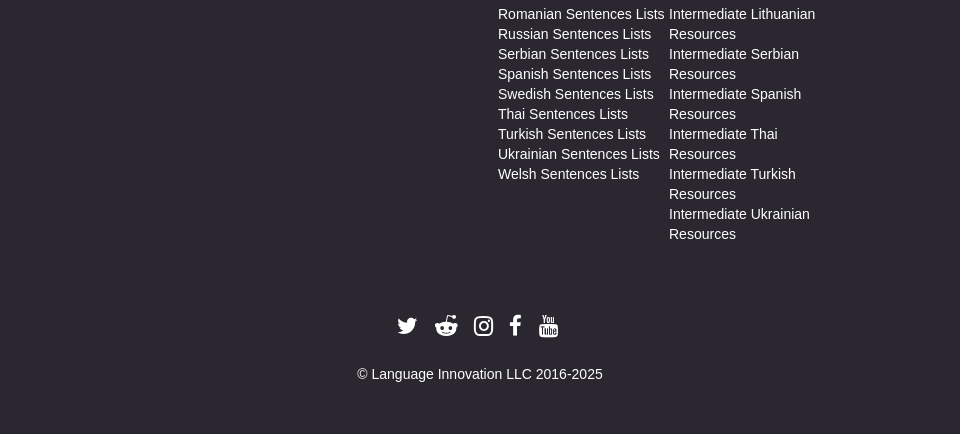 scroll, scrollTop: 4949, scrollLeft: 0, axis: vertical 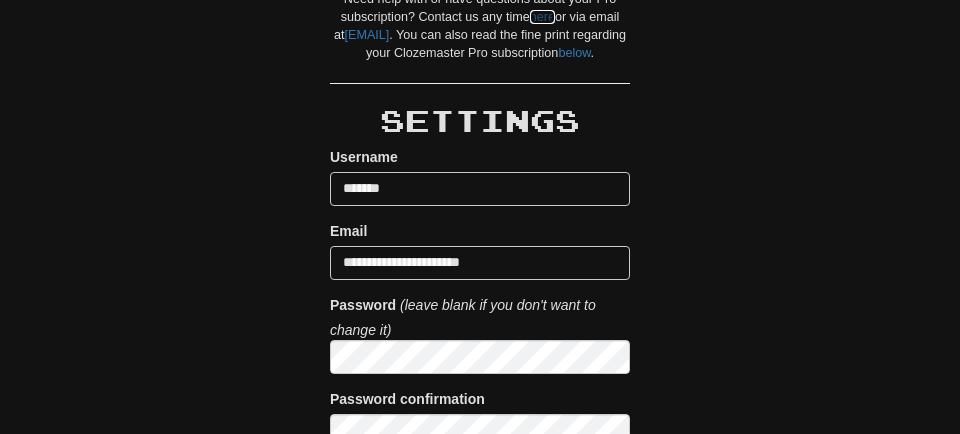 click on "here" at bounding box center (542, 17) 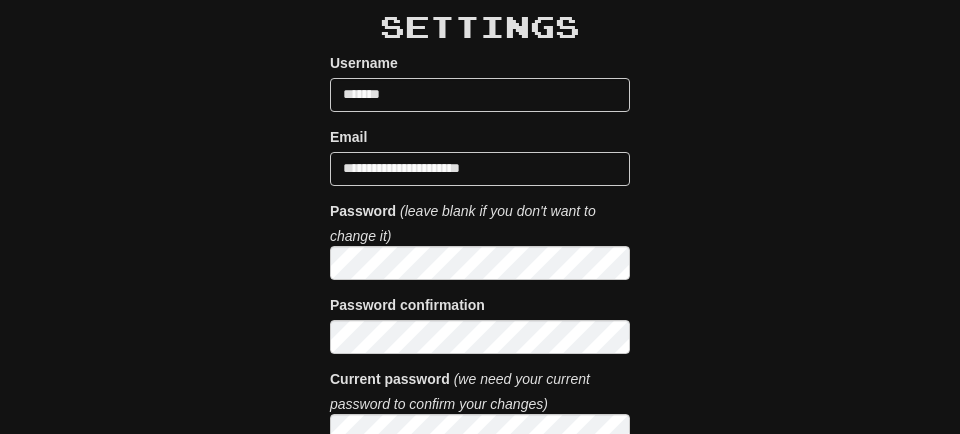 click on "[EMAIL]" at bounding box center [367, -59] 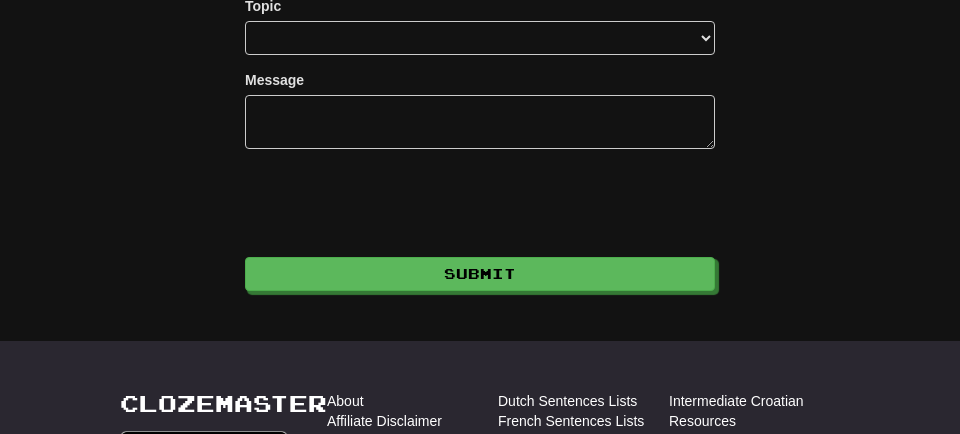 scroll, scrollTop: 351, scrollLeft: 0, axis: vertical 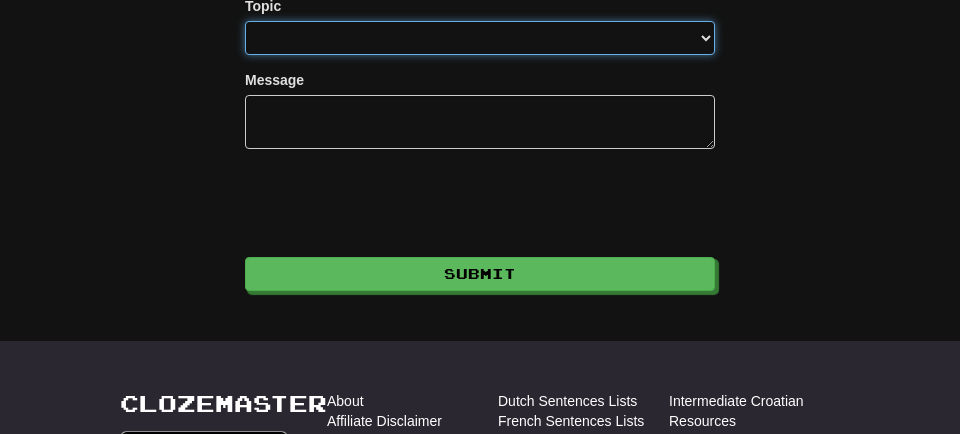 click on "**********" at bounding box center [480, 38] 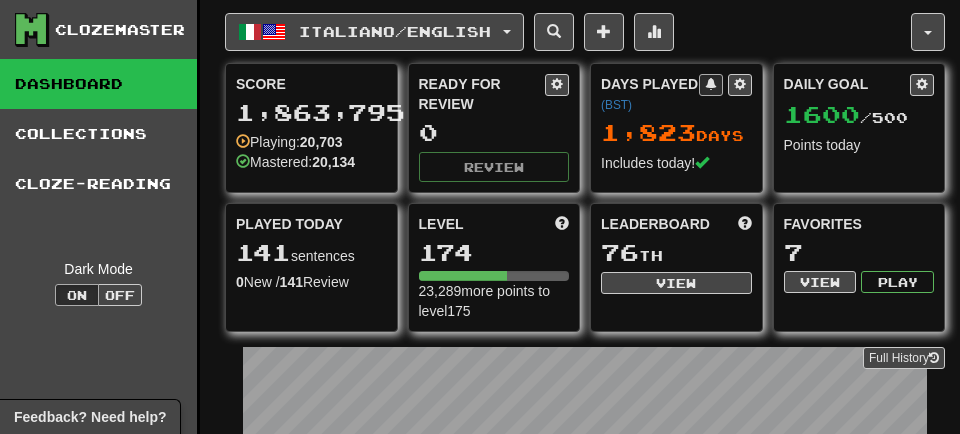 scroll, scrollTop: 0, scrollLeft: 0, axis: both 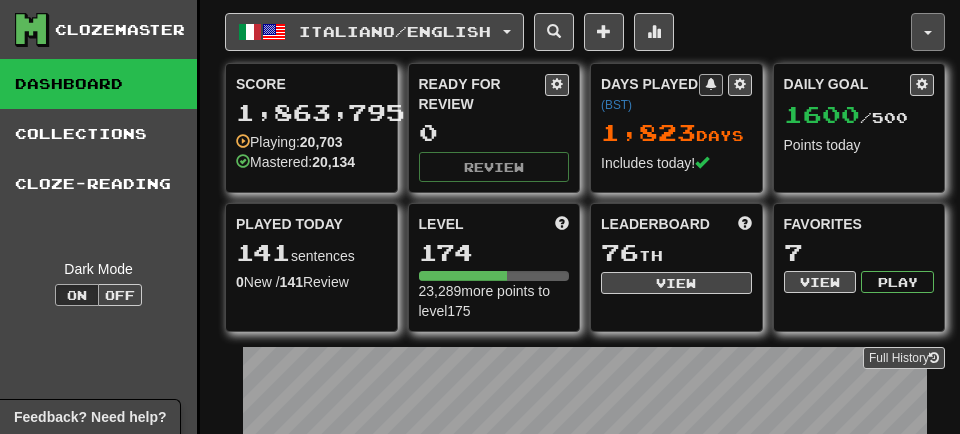 click at bounding box center [928, 32] 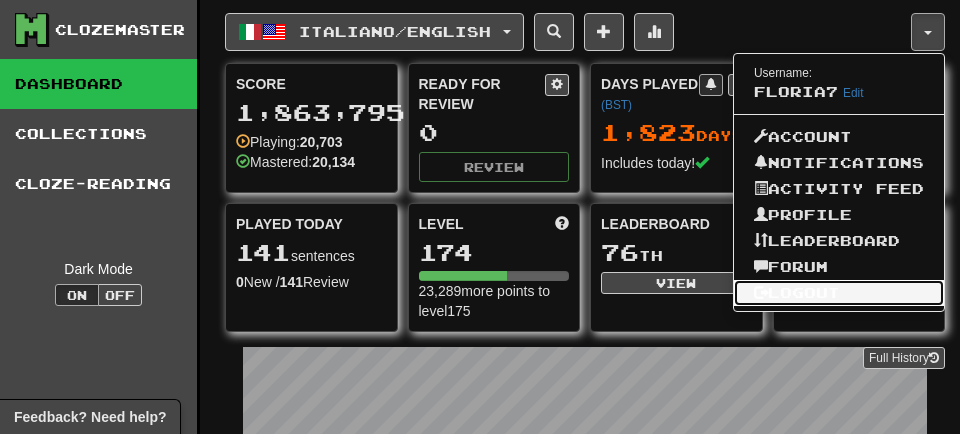 click on "Logout" at bounding box center [839, 293] 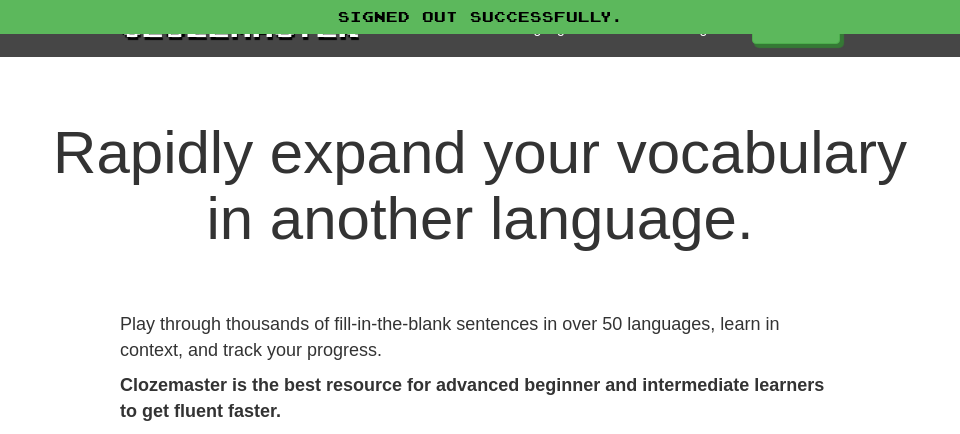 scroll, scrollTop: 0, scrollLeft: 0, axis: both 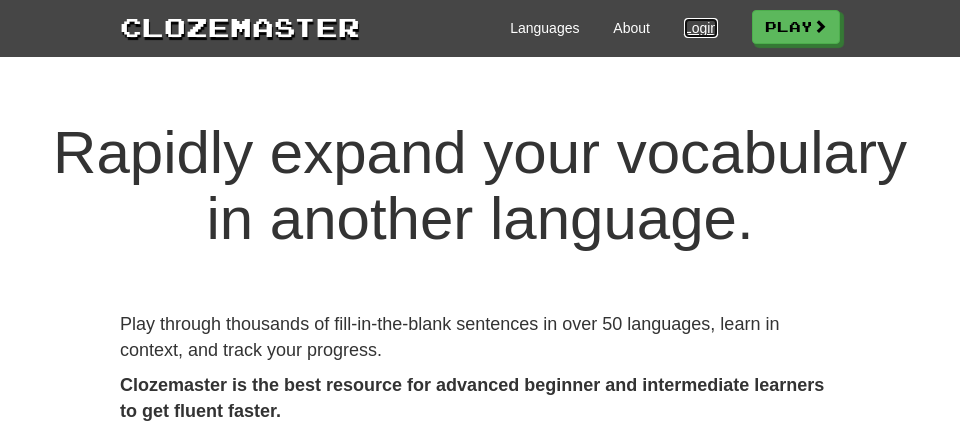 click on "Login" at bounding box center [701, 28] 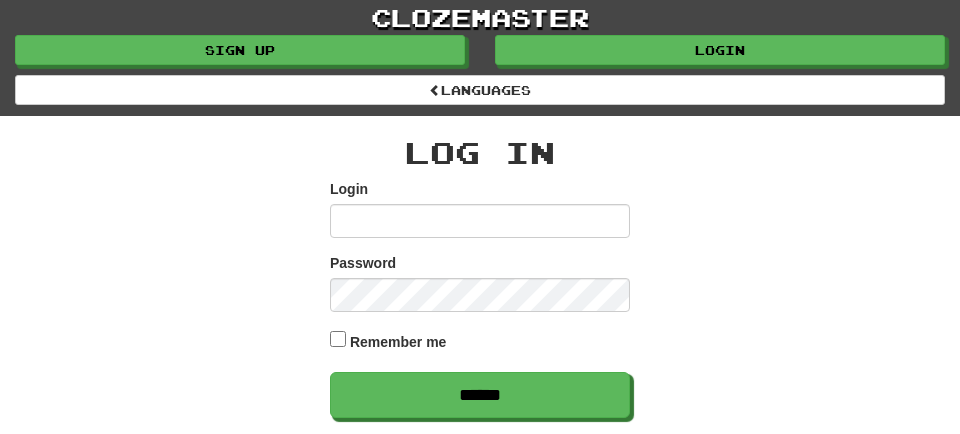 scroll, scrollTop: 0, scrollLeft: 0, axis: both 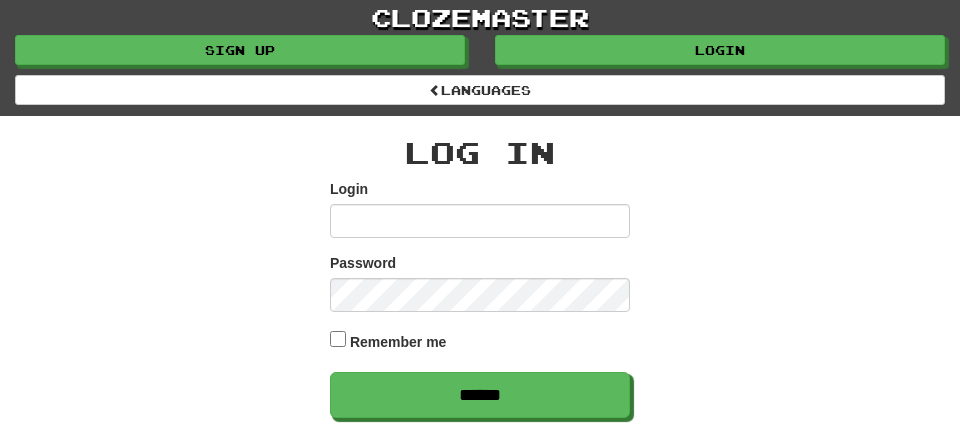 click on "Login" at bounding box center (480, 221) 